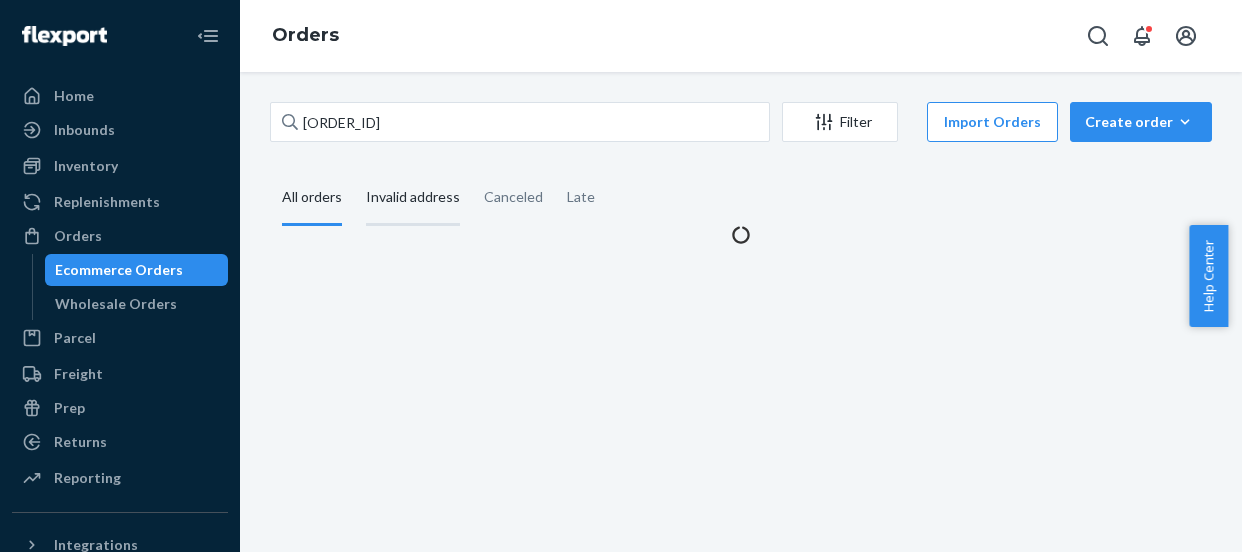scroll, scrollTop: 0, scrollLeft: 0, axis: both 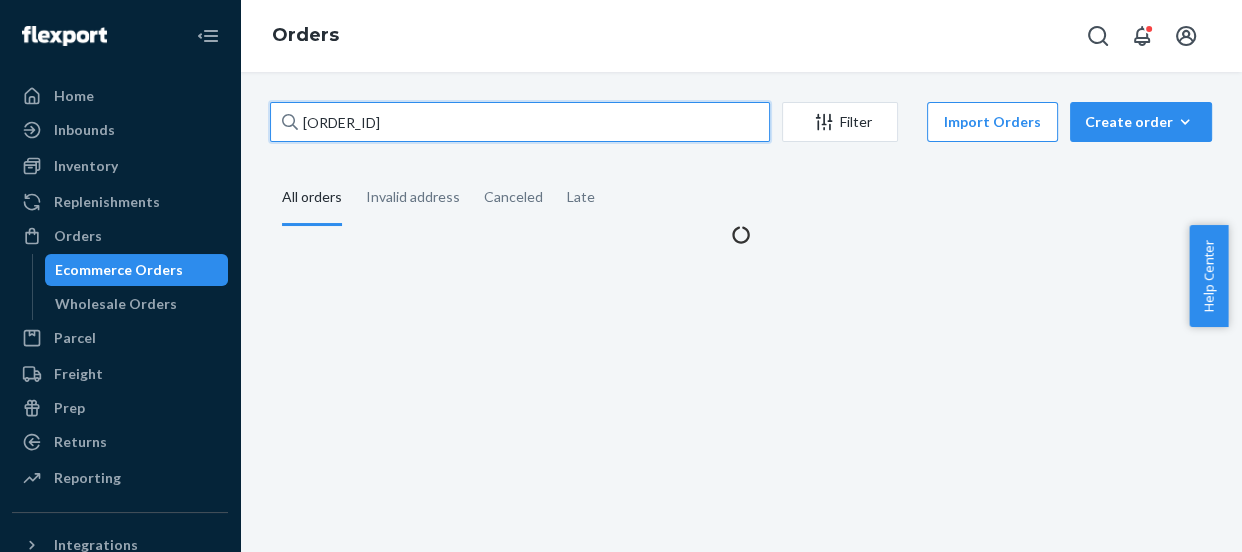 click on "[ORDER_ID]" at bounding box center [520, 122] 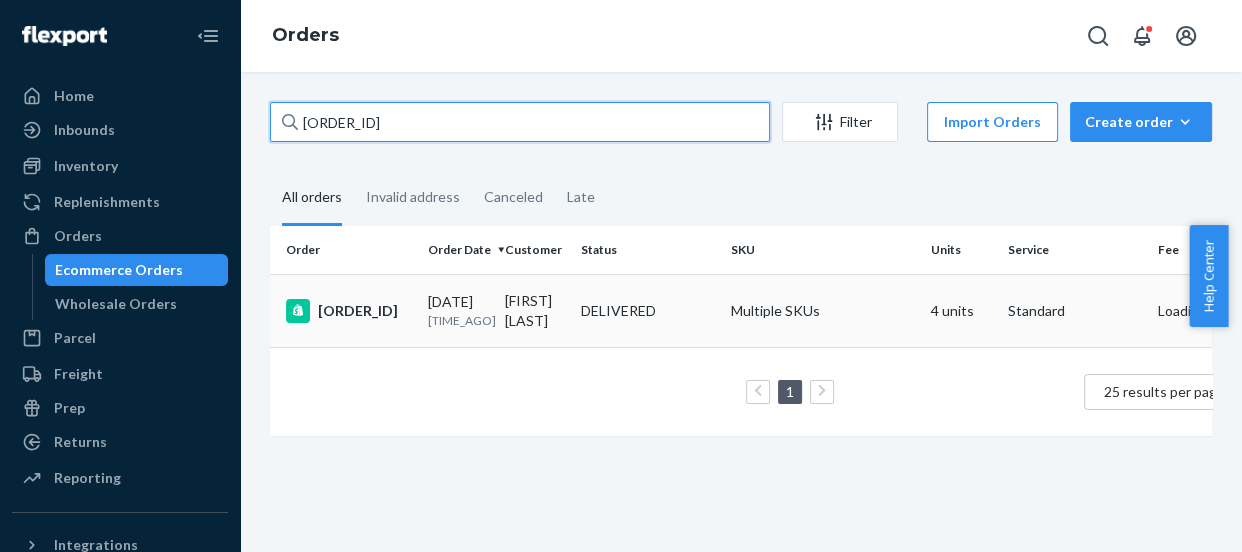 type on "[ORDER_ID]" 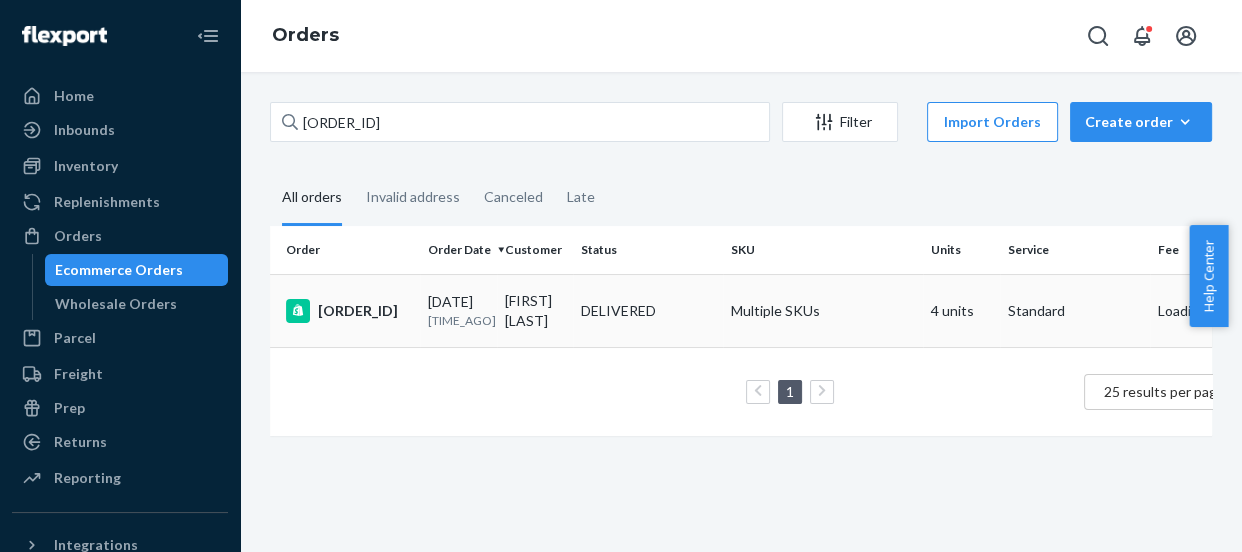 click on "[ORDER_ID]" at bounding box center (349, 311) 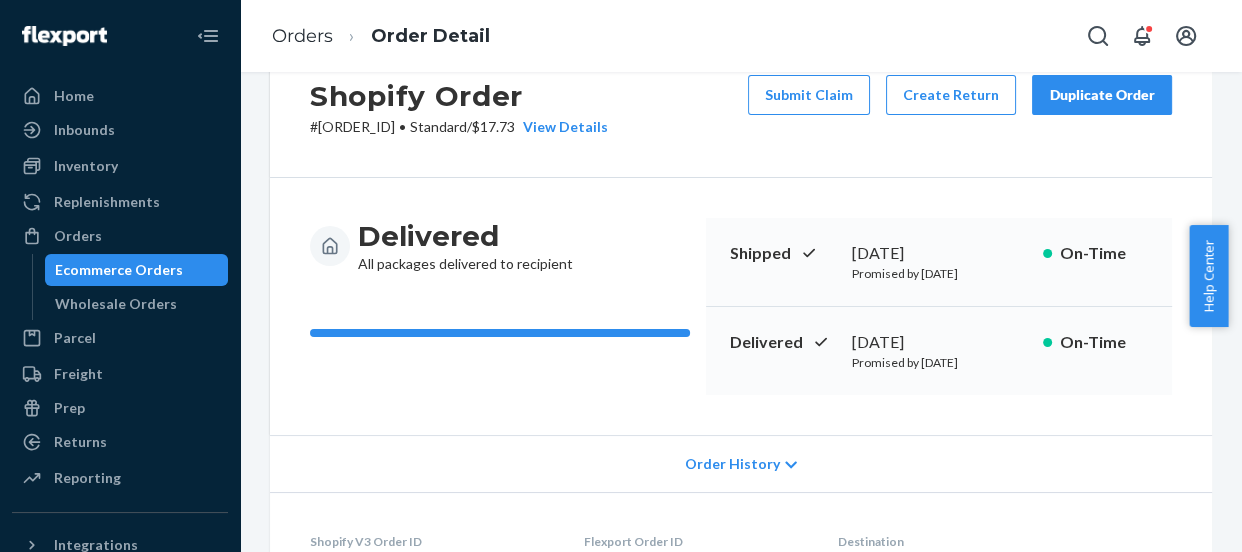 scroll, scrollTop: 0, scrollLeft: 0, axis: both 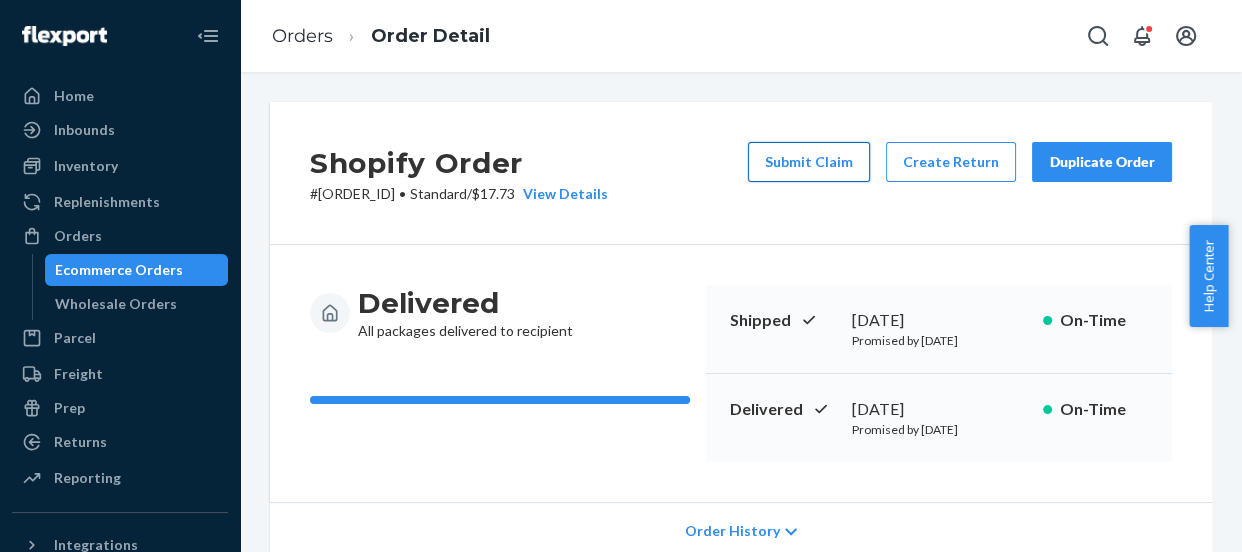 click on "Submit Claim" at bounding box center (809, 162) 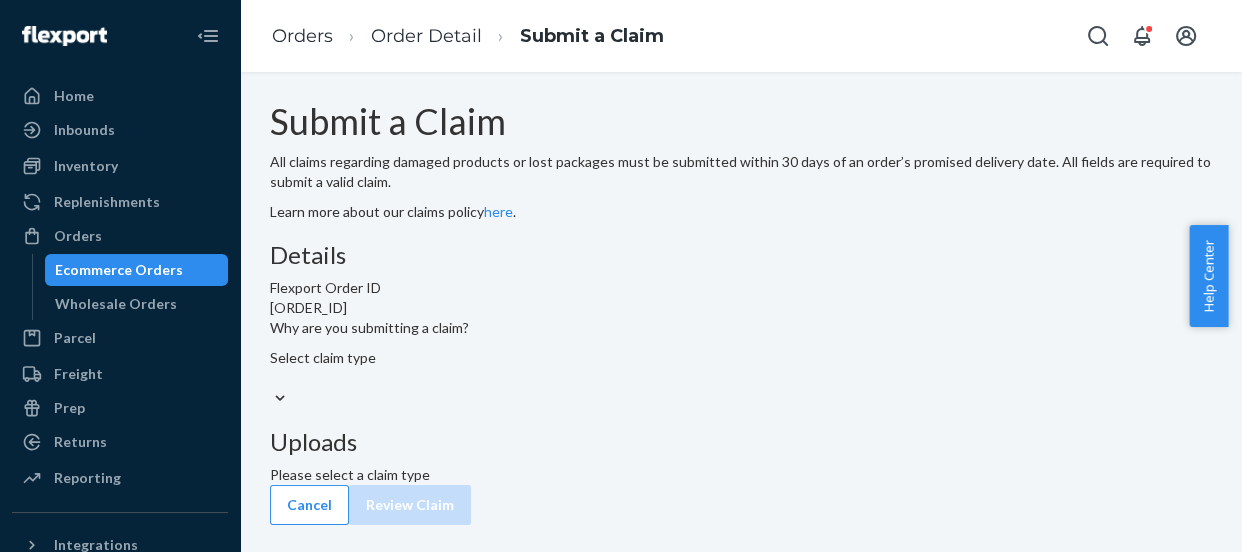 scroll, scrollTop: 88, scrollLeft: 0, axis: vertical 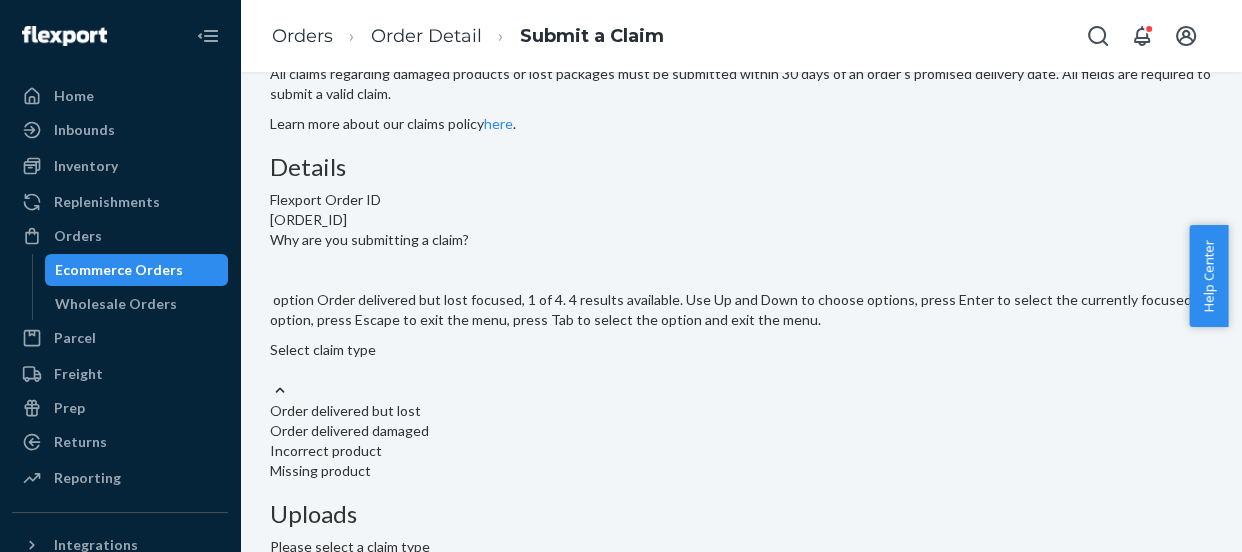 click on "Select claim type" at bounding box center [741, 350] 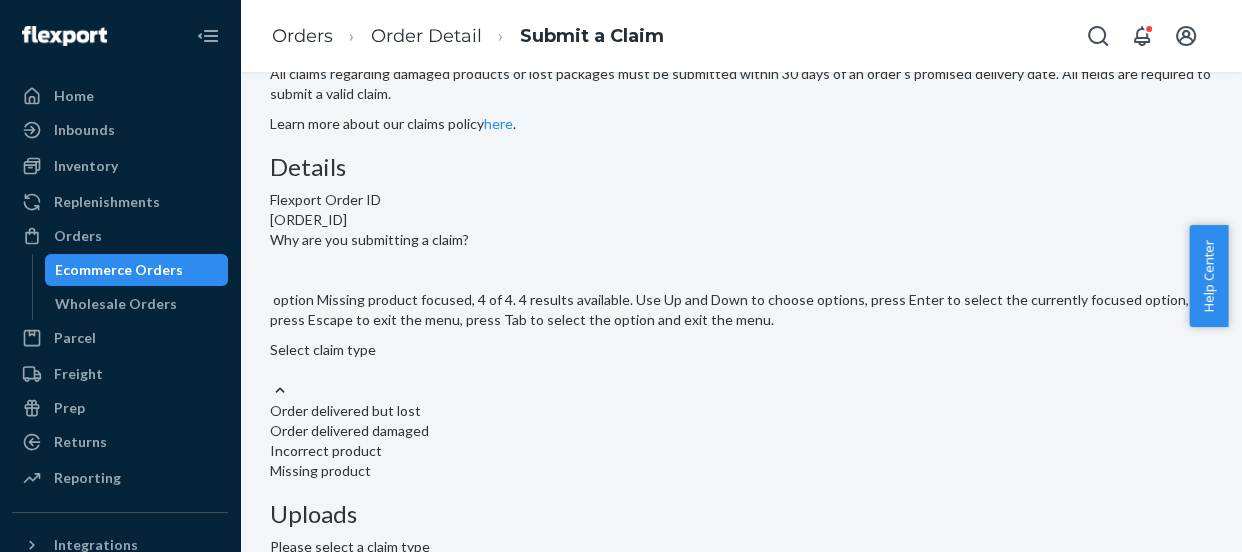 click on "Missing product" at bounding box center [741, 471] 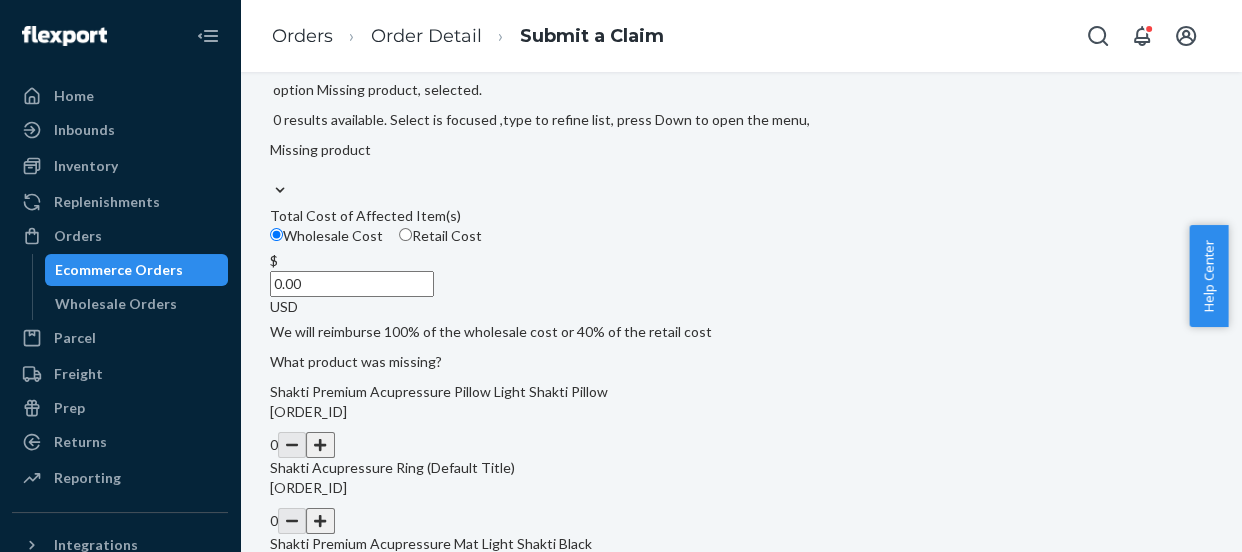 scroll, scrollTop: 270, scrollLeft: 0, axis: vertical 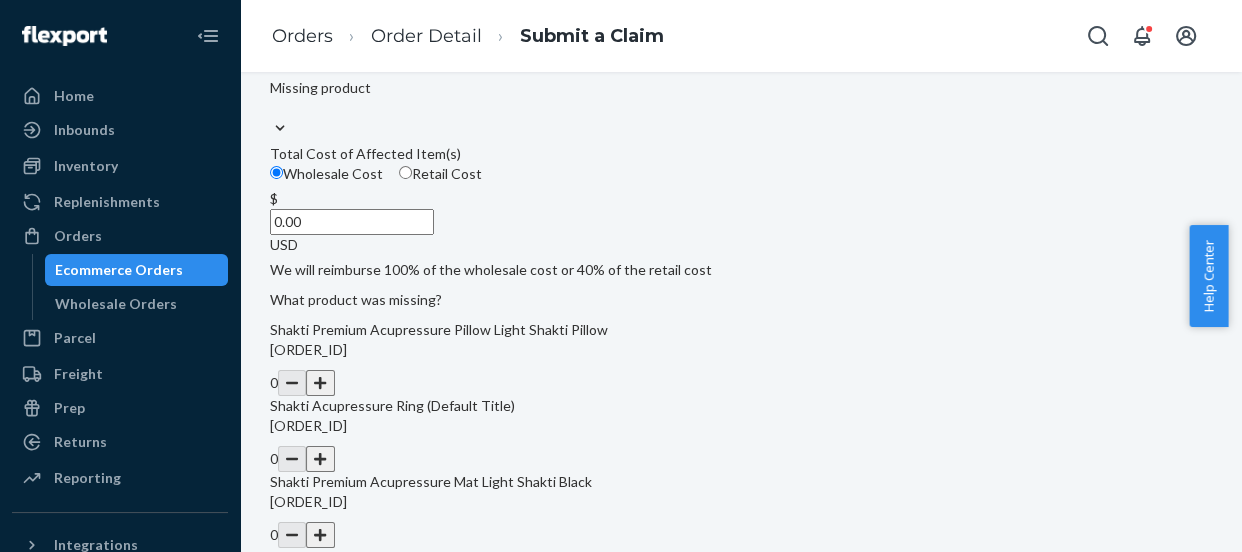 click on "Retail Cost" at bounding box center [440, 174] 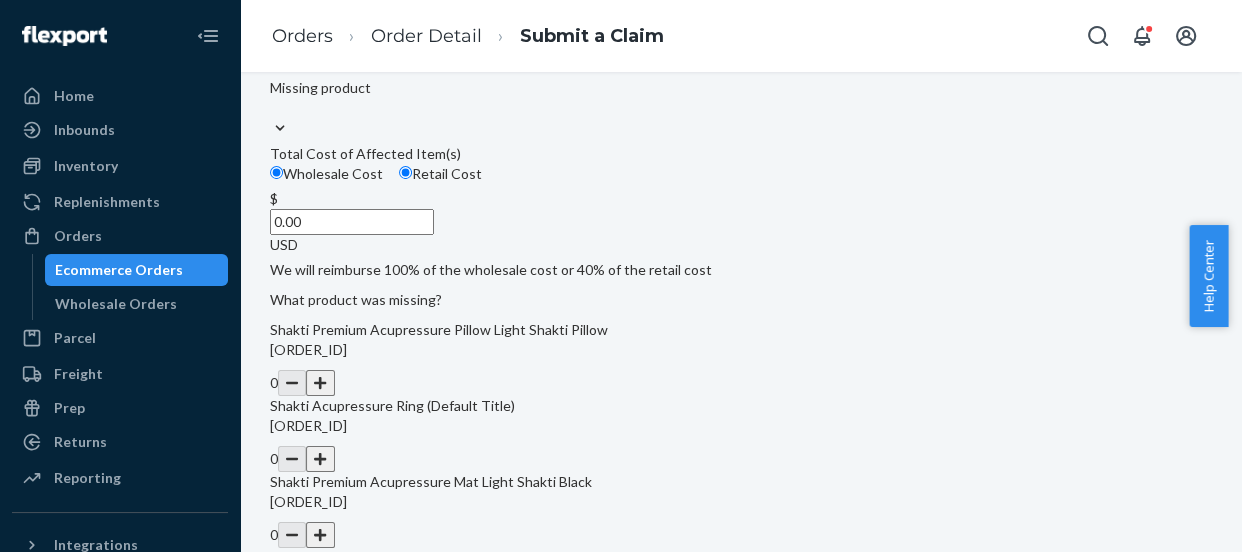 radio on "true" 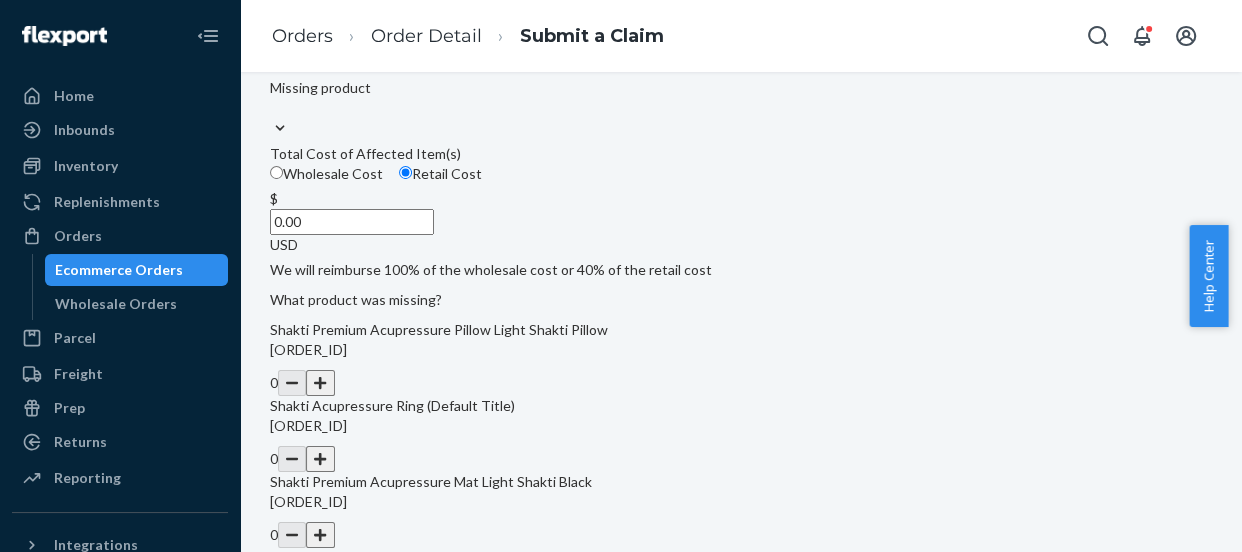 click on "0.00" at bounding box center [352, 222] 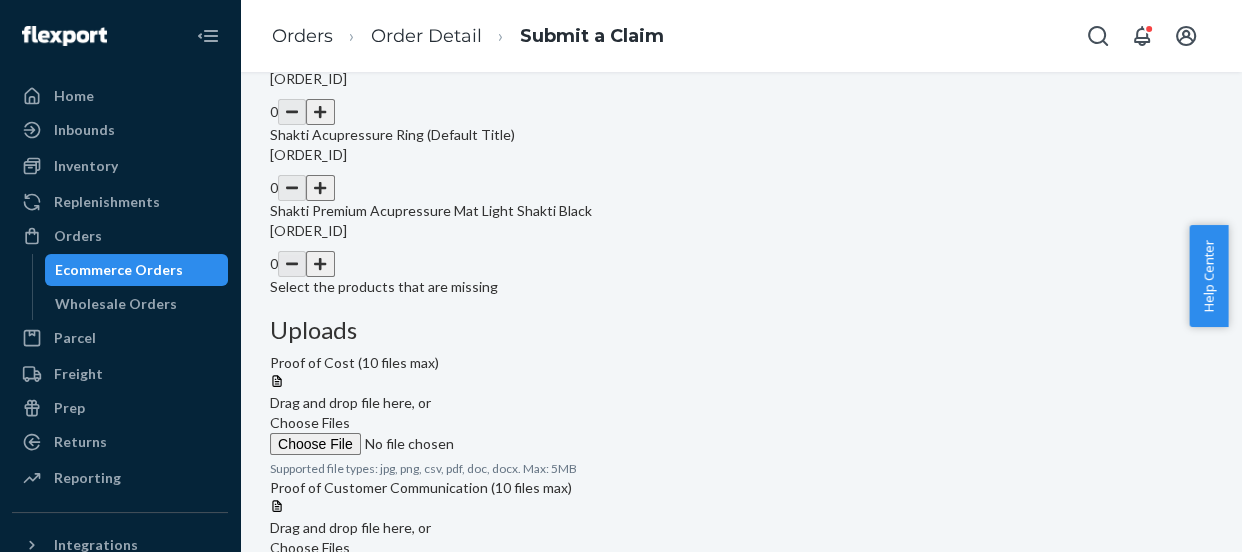 scroll, scrollTop: 542, scrollLeft: 0, axis: vertical 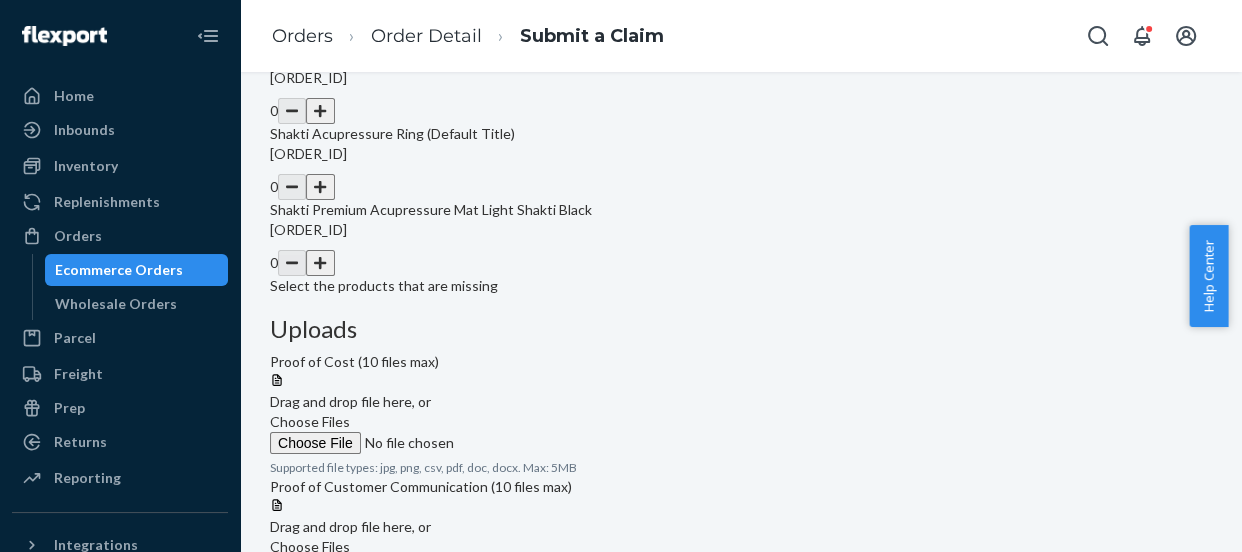 type on "14.00" 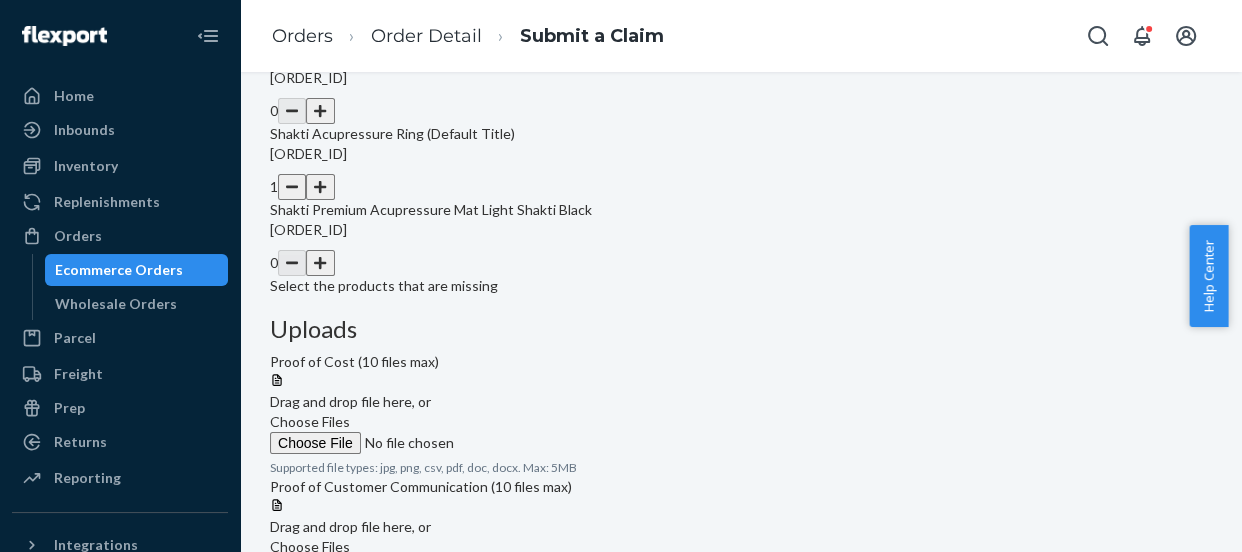 click at bounding box center (320, 187) 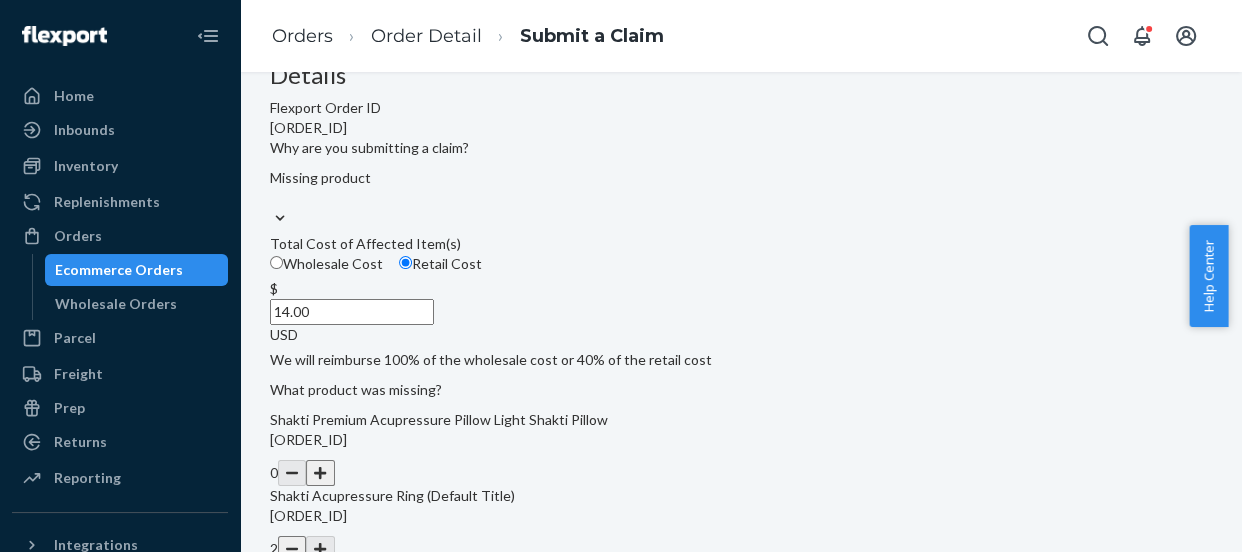 scroll, scrollTop: 179, scrollLeft: 0, axis: vertical 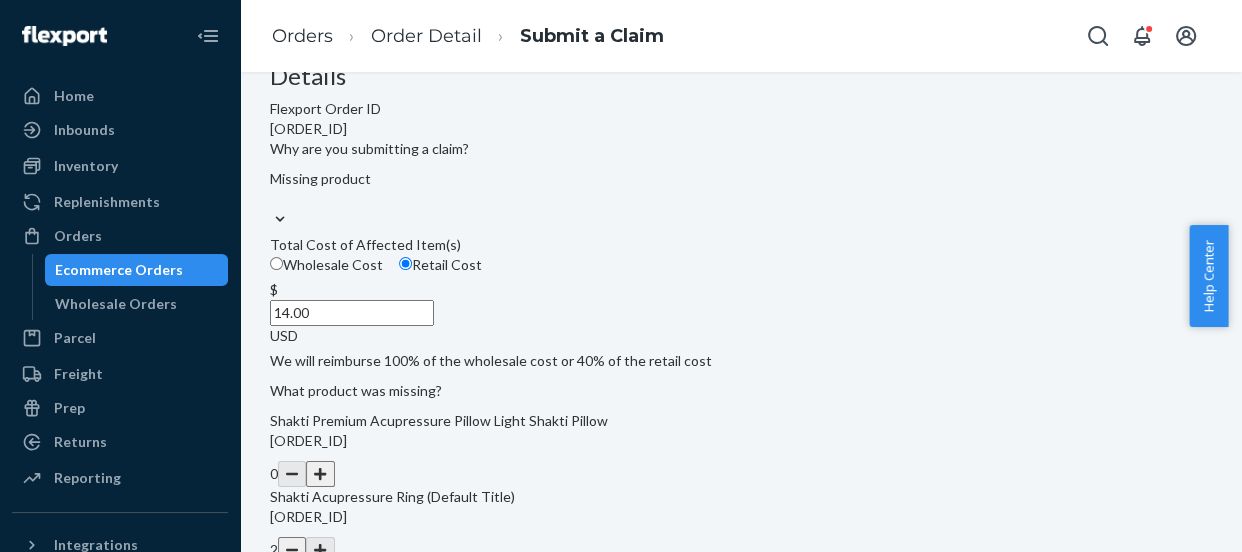 click on "Choose Files" at bounding box center (310, 784) 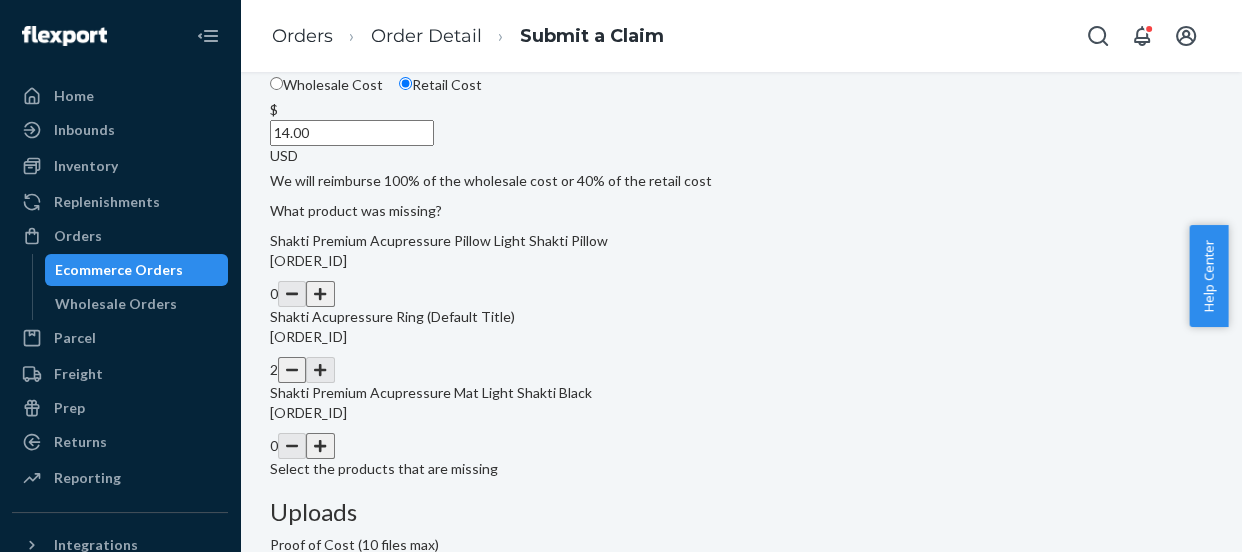 scroll, scrollTop: 360, scrollLeft: 0, axis: vertical 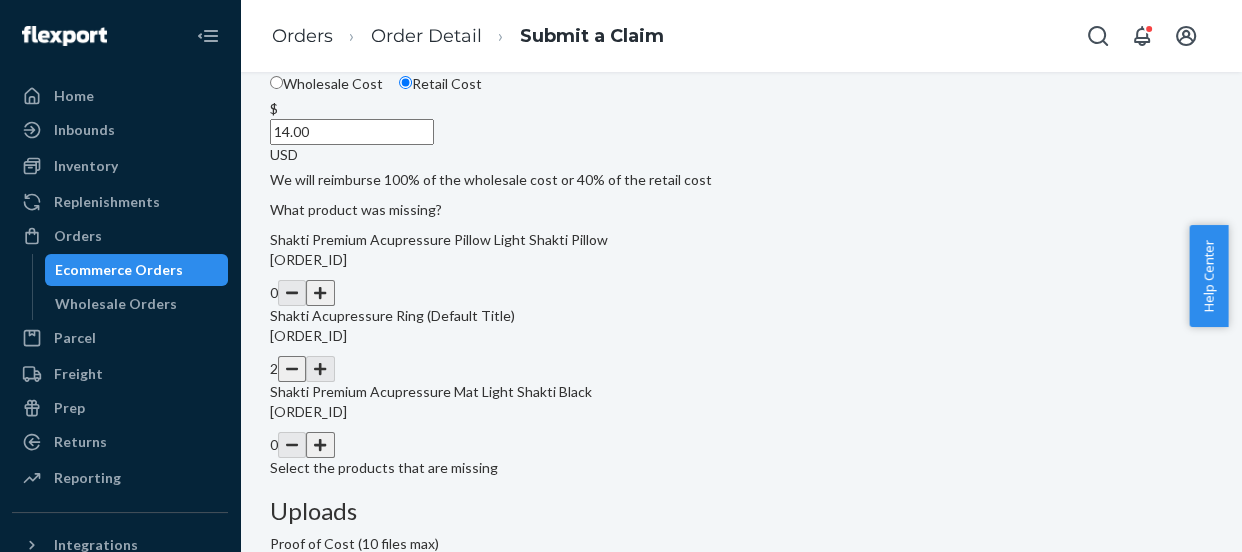 click on "Choose Files" at bounding box center (310, 671) 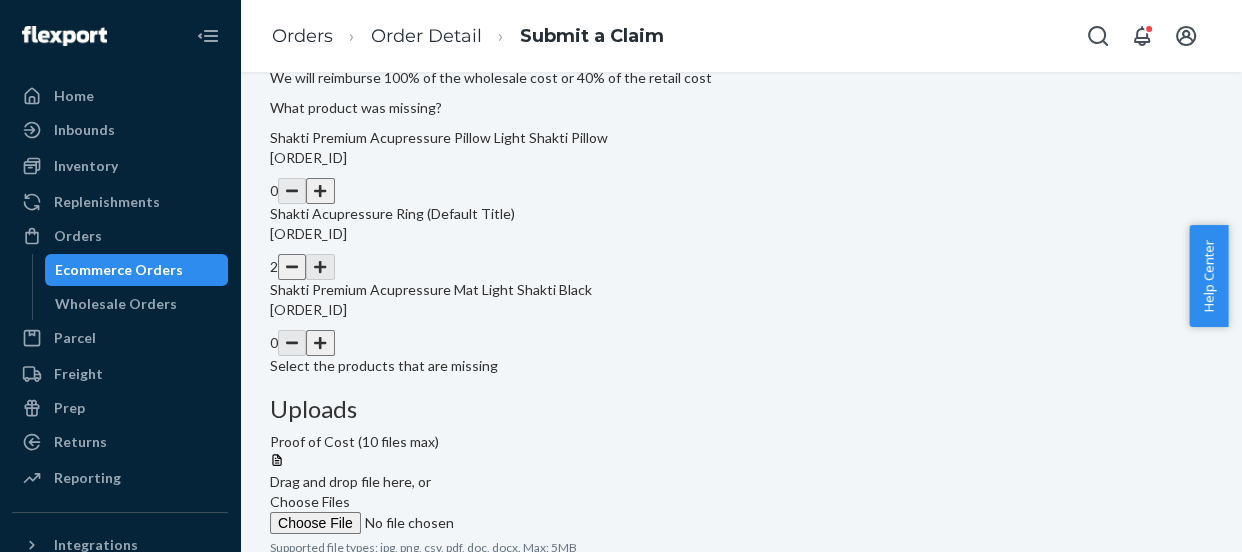 scroll, scrollTop: 542, scrollLeft: 0, axis: vertical 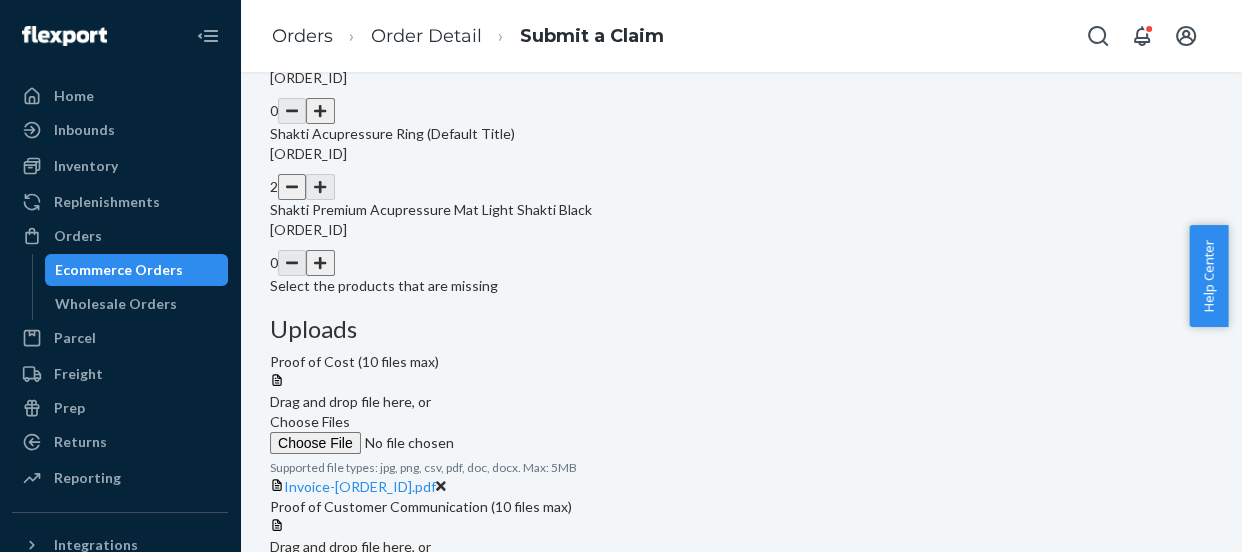 click on "C:\fakepath\[FILENAME].JPG" at bounding box center [376, 630] 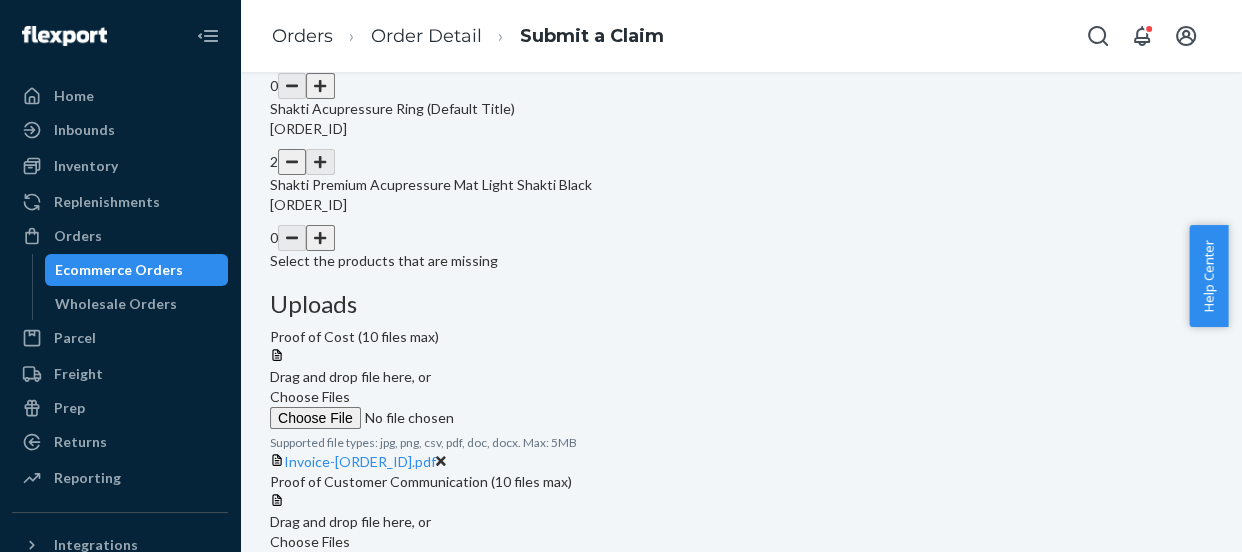 click on "Review Claim" at bounding box center [410, 636] 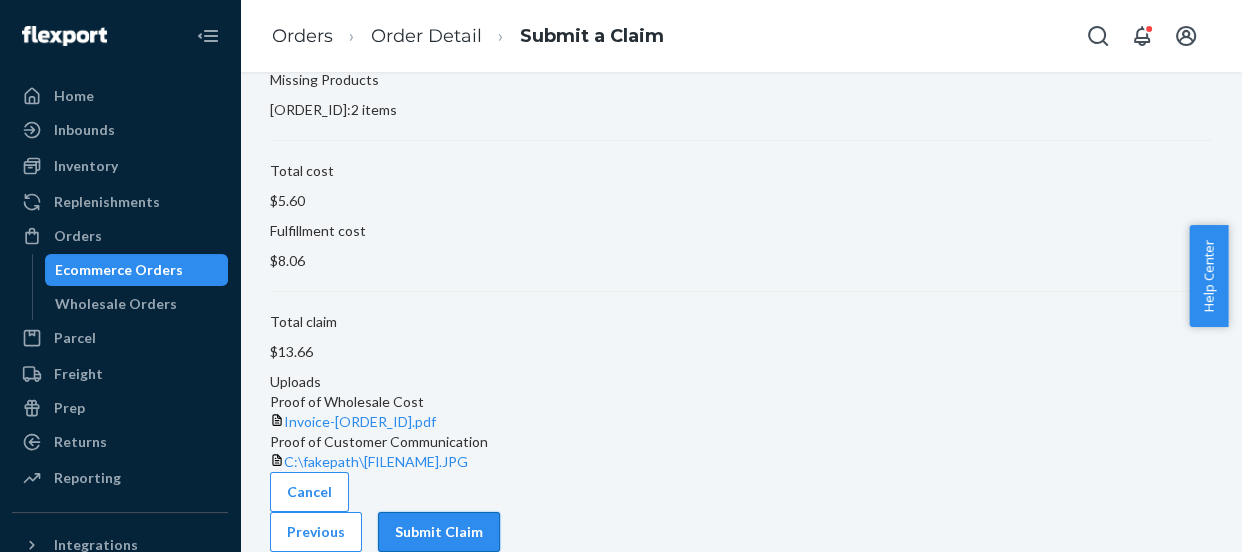 click on "Submit Claim" at bounding box center [439, 532] 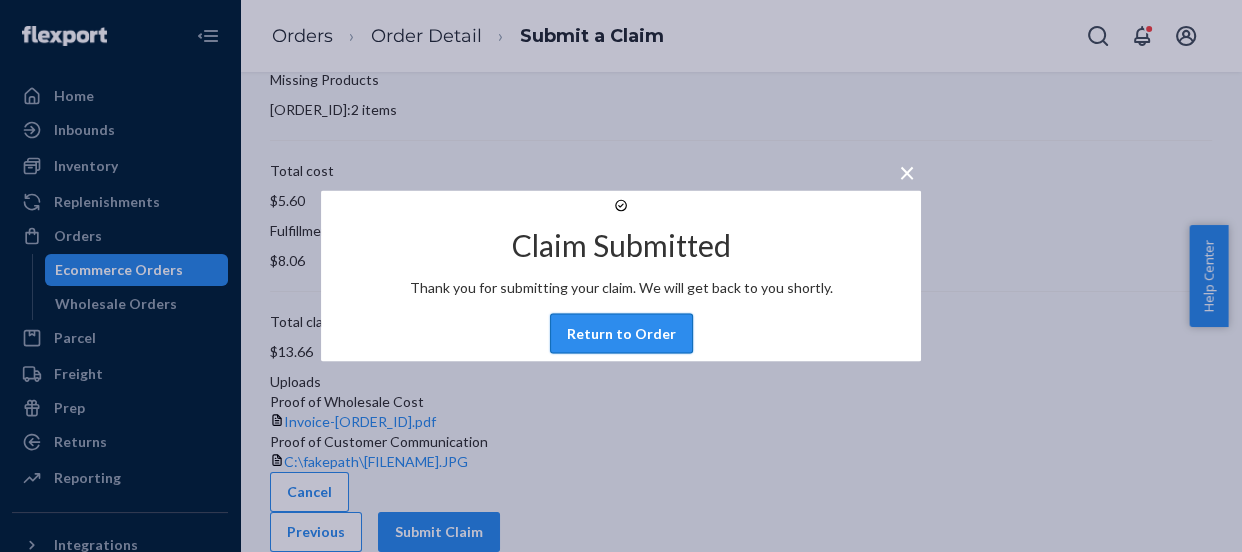 click on "Return to Order" at bounding box center [621, 334] 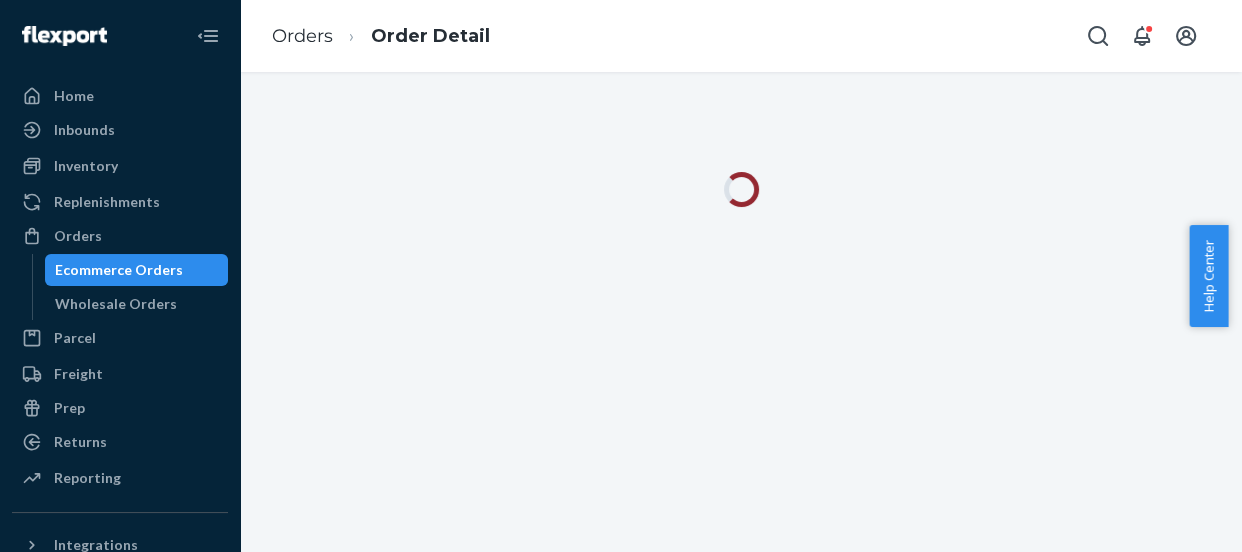 scroll, scrollTop: 0, scrollLeft: 0, axis: both 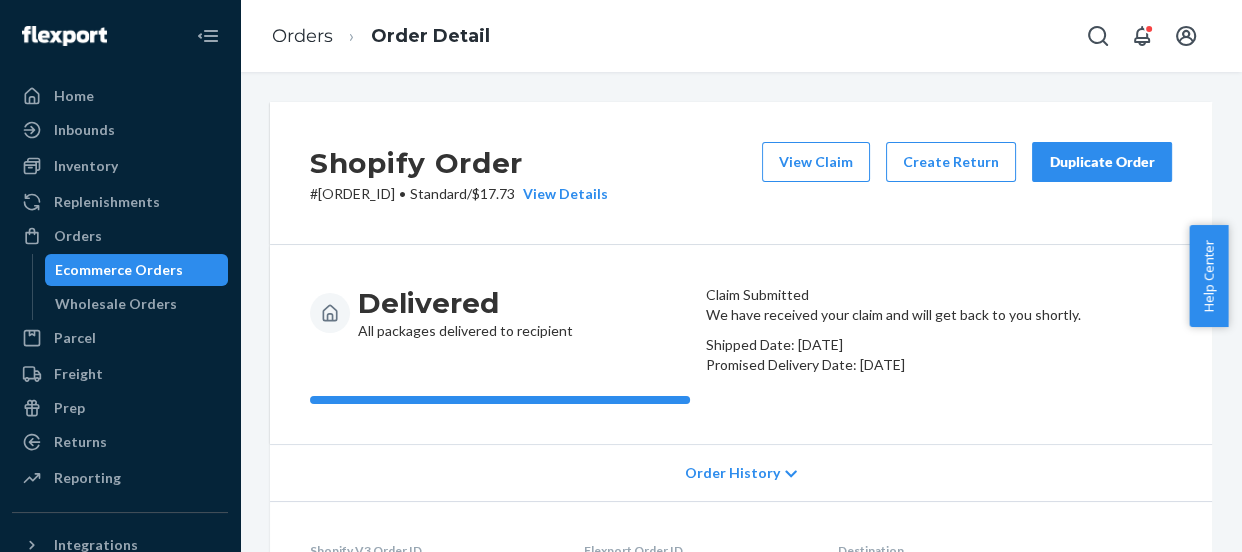 click on "# [ORDER_ID] • Standard / $[PRICE] View Details" at bounding box center (459, 194) 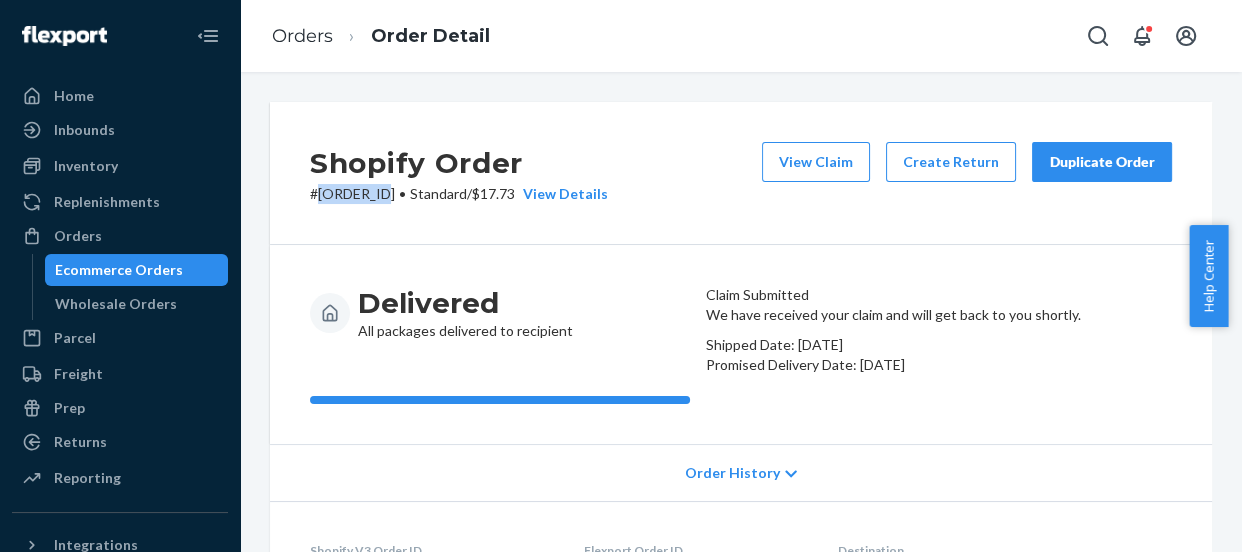 click on "# [ORDER_ID] • Standard / $[PRICE] View Details" at bounding box center [459, 194] 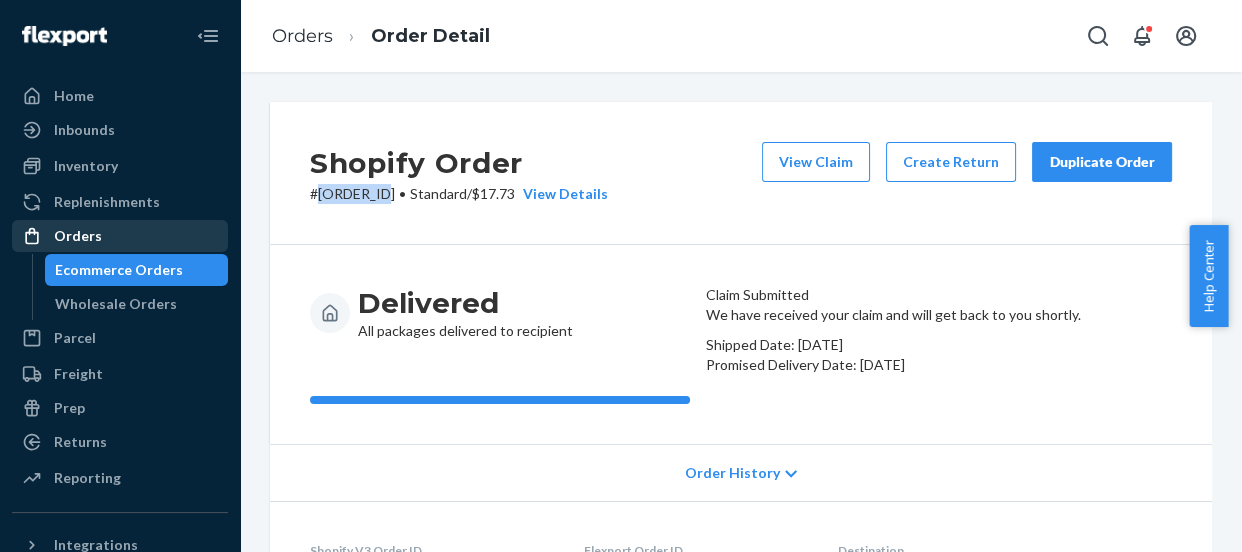 click on "Orders" at bounding box center (78, 236) 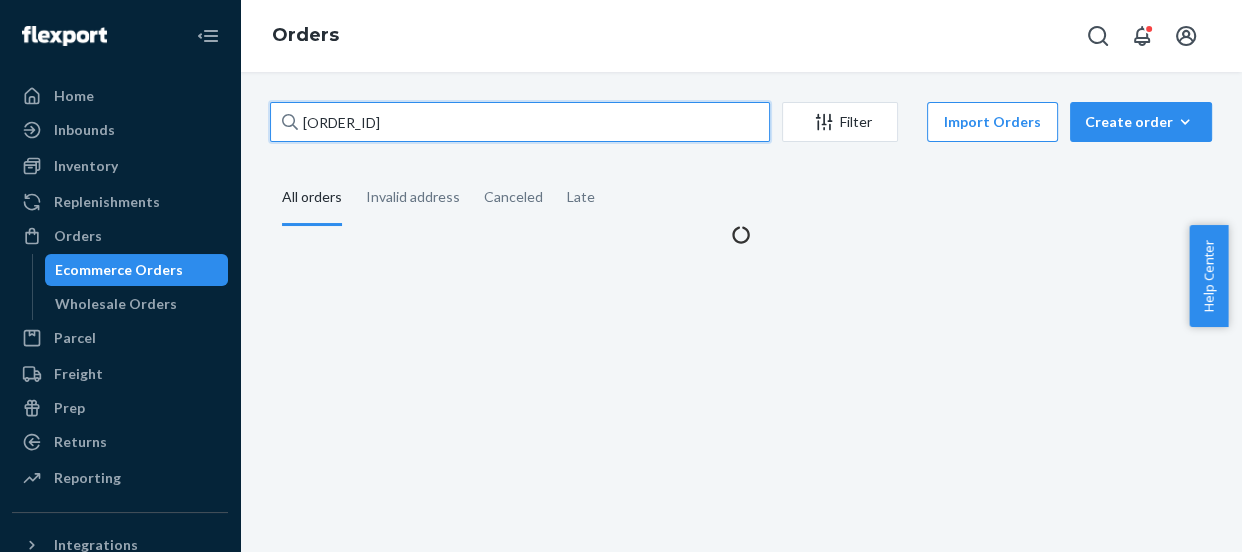click on "[ORDER_ID]" at bounding box center [520, 122] 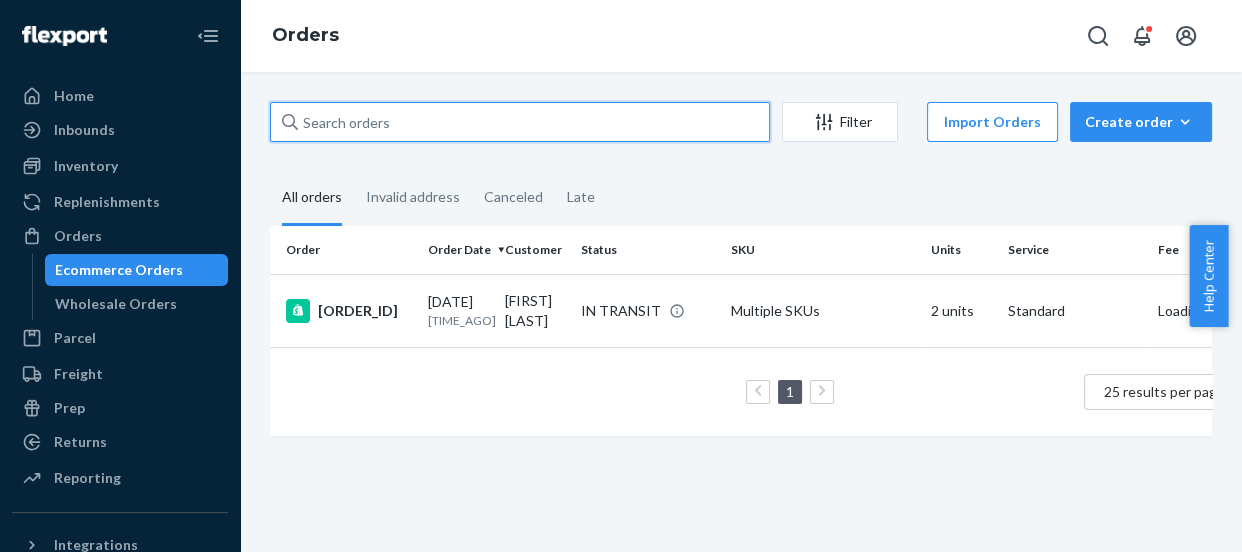 paste on "[ORDER_ID]" 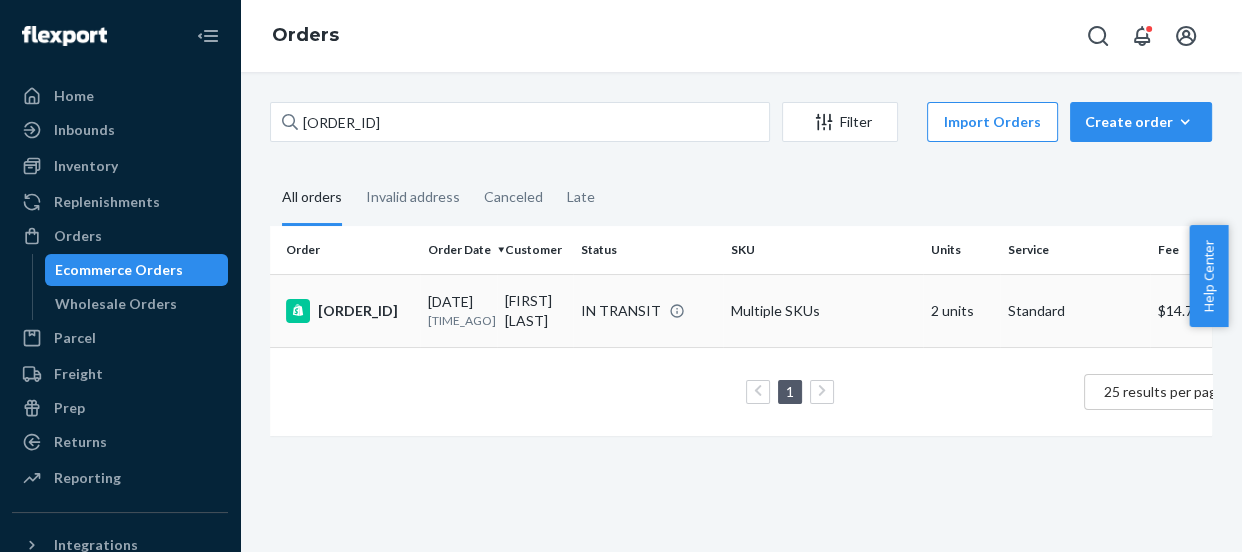 click on "[ORDER_ID]" at bounding box center [349, 311] 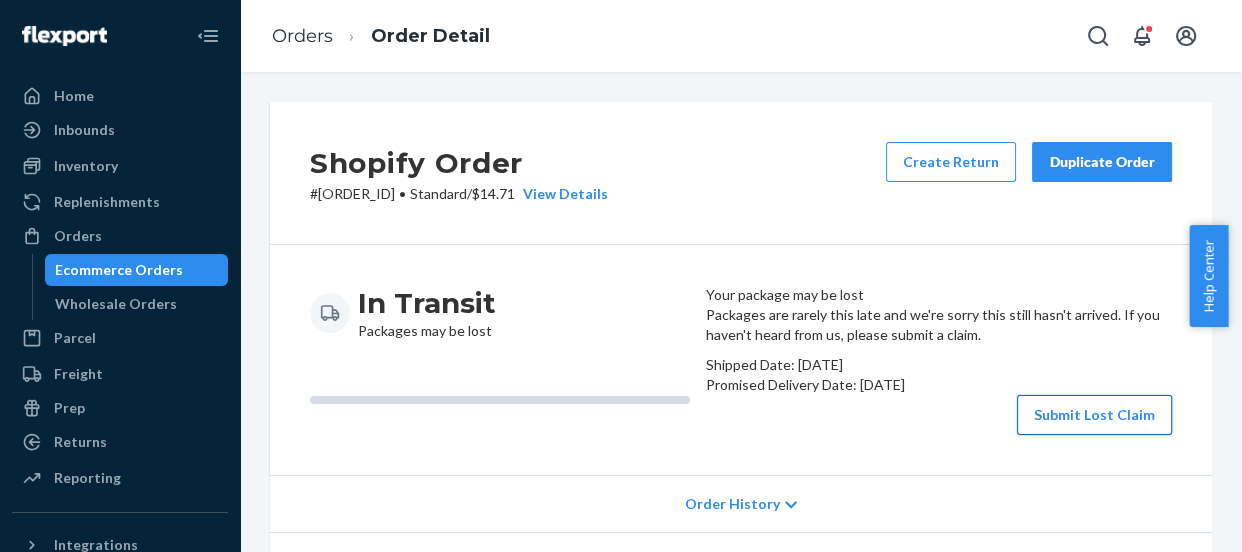 click on "Submit Lost Claim" at bounding box center (1094, 415) 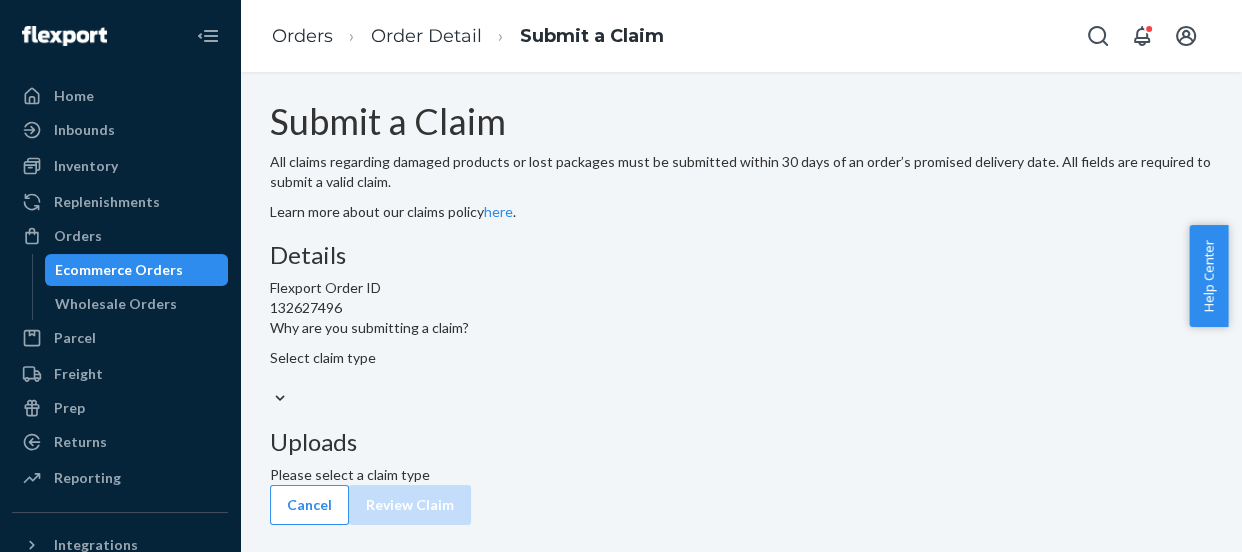 scroll, scrollTop: 88, scrollLeft: 0, axis: vertical 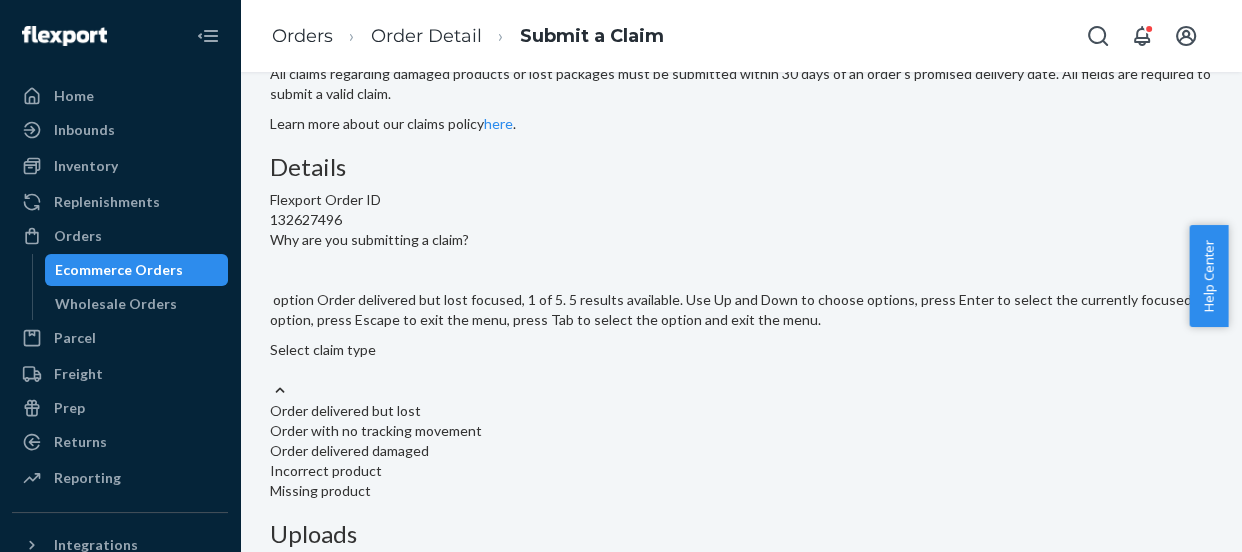 click on "Select claim type" at bounding box center (741, 360) 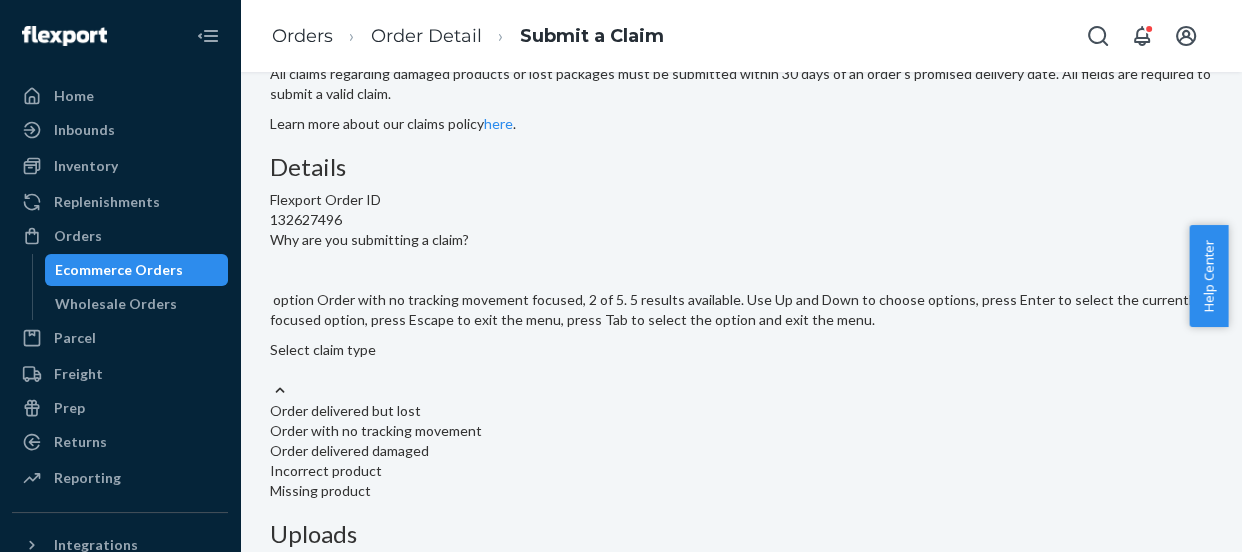 click on "Order with no tracking movement" at bounding box center [741, 431] 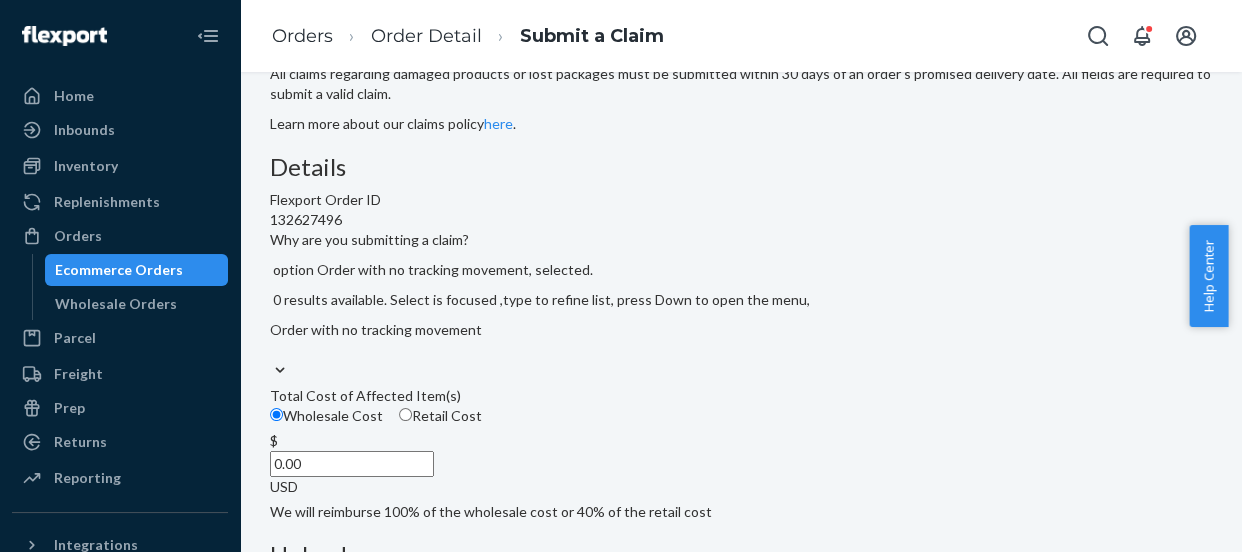 scroll, scrollTop: 179, scrollLeft: 0, axis: vertical 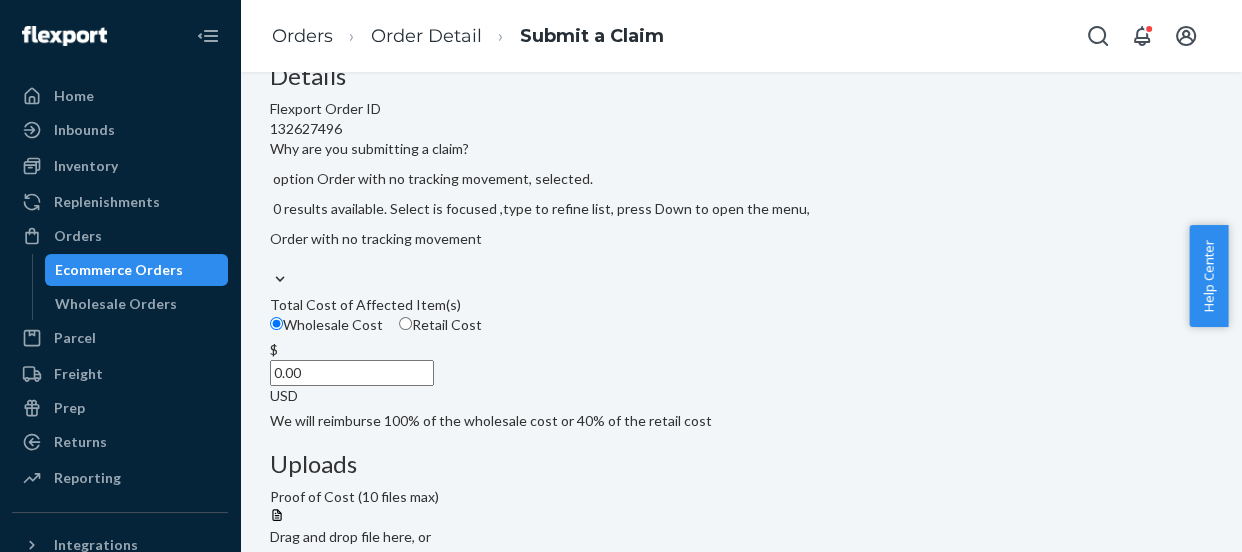 click on "Retail Cost" at bounding box center (447, 324) 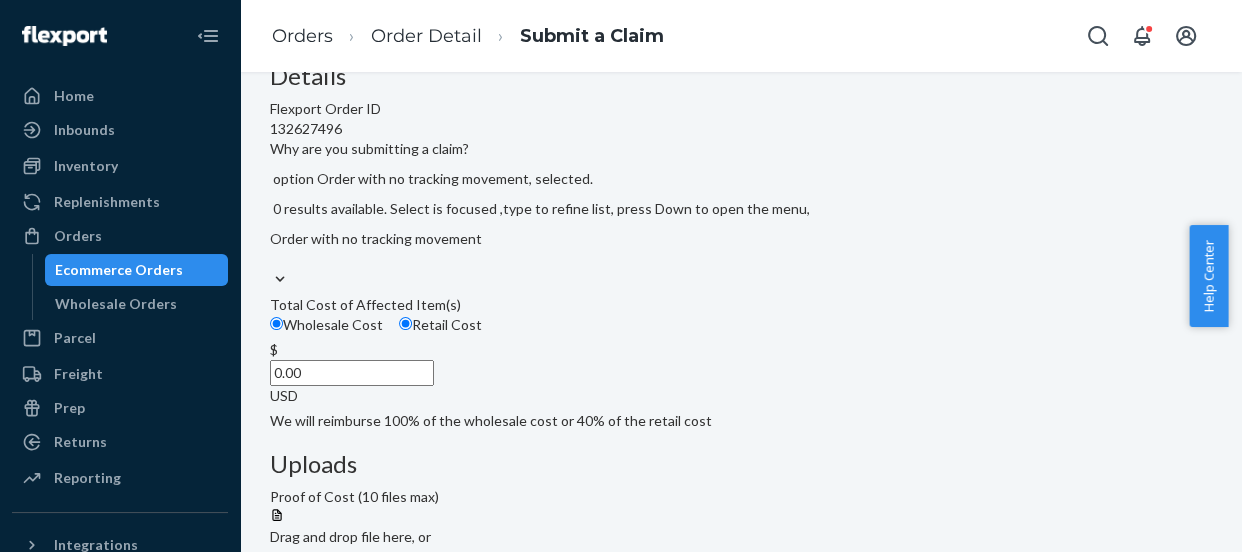 radio on "true" 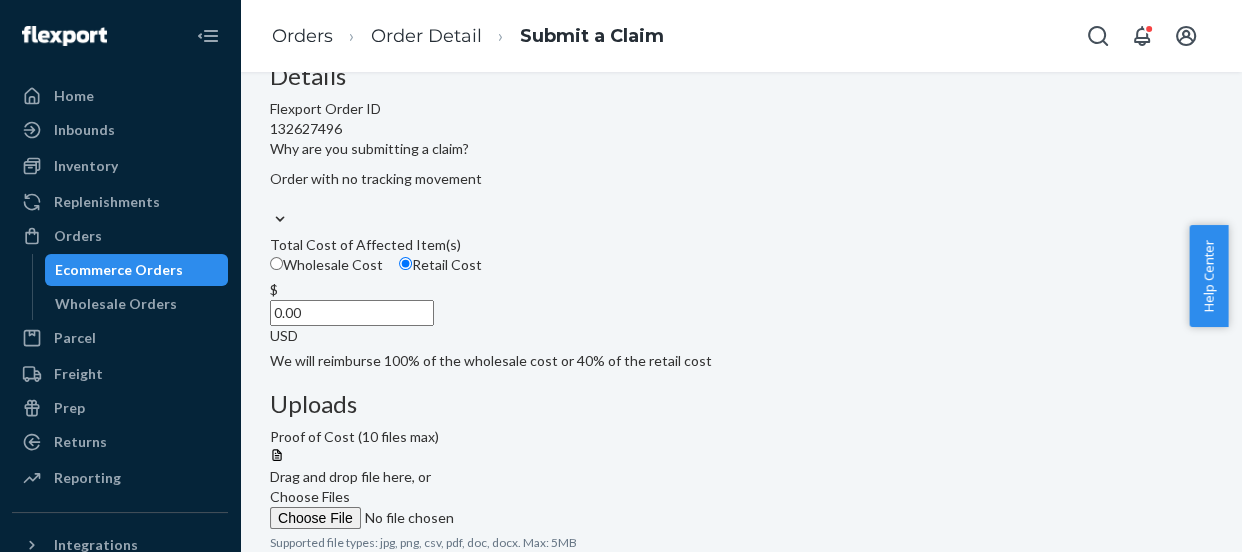 click on "0.00" at bounding box center [352, 313] 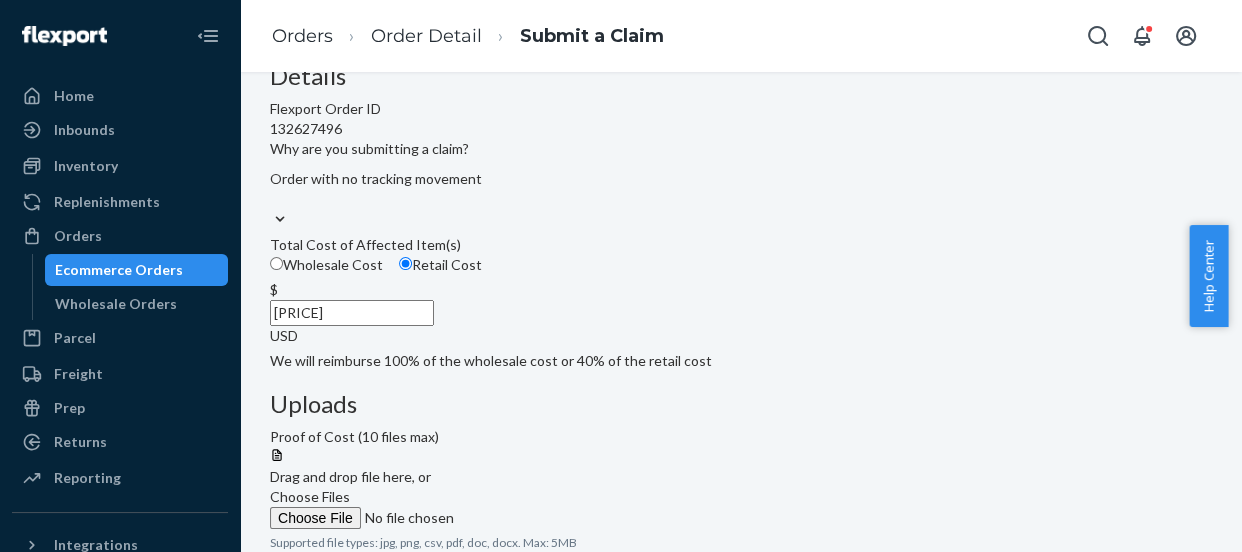 type on "[PRICE]" 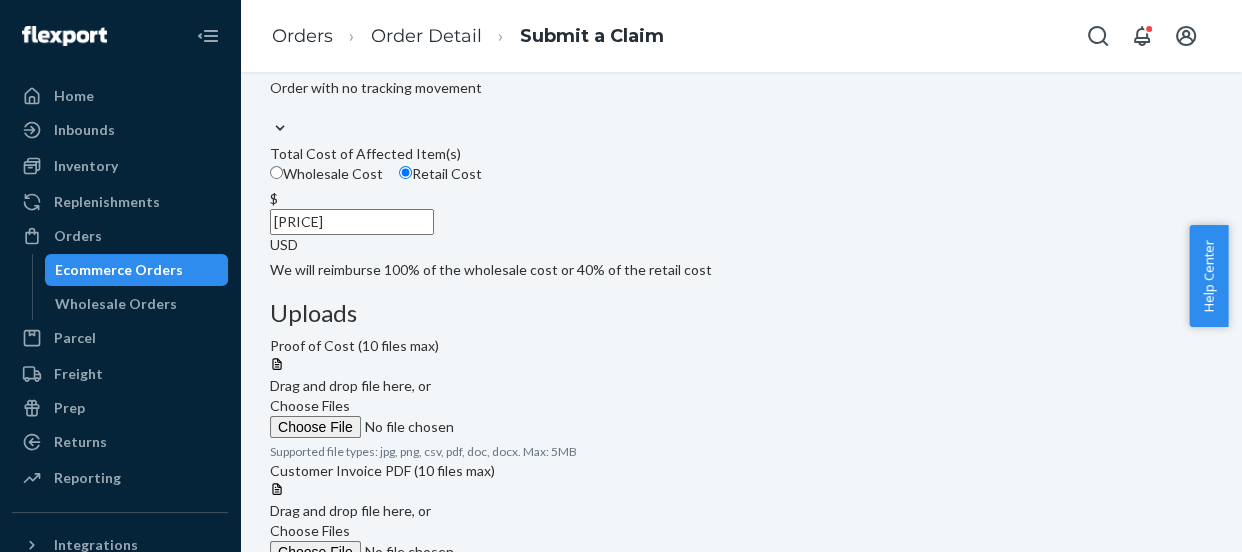 scroll, scrollTop: 437, scrollLeft: 0, axis: vertical 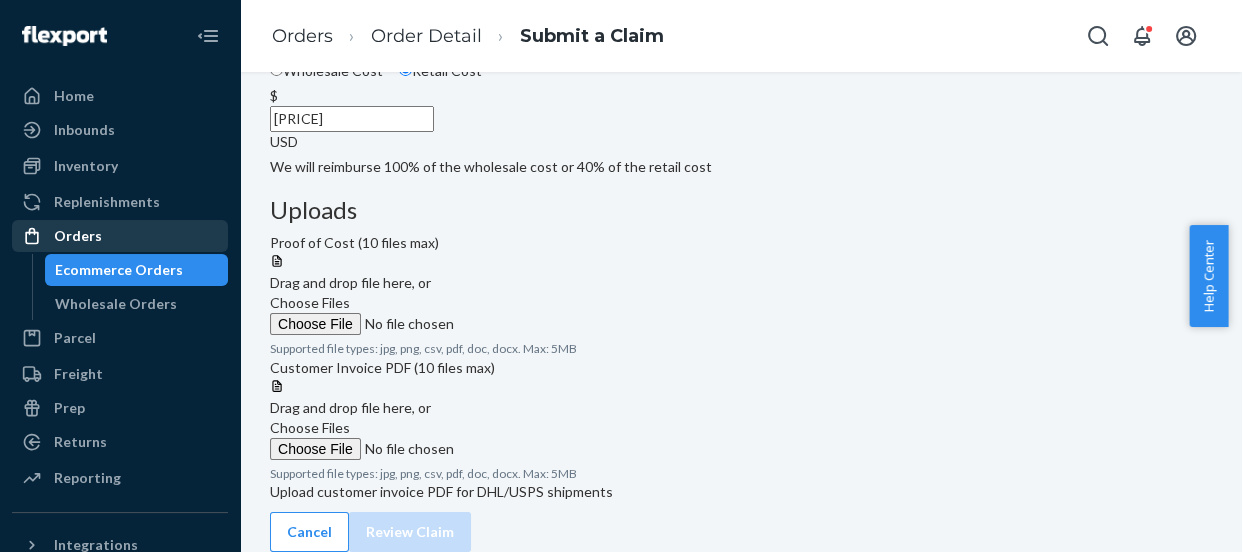 click on "Orders" at bounding box center (78, 236) 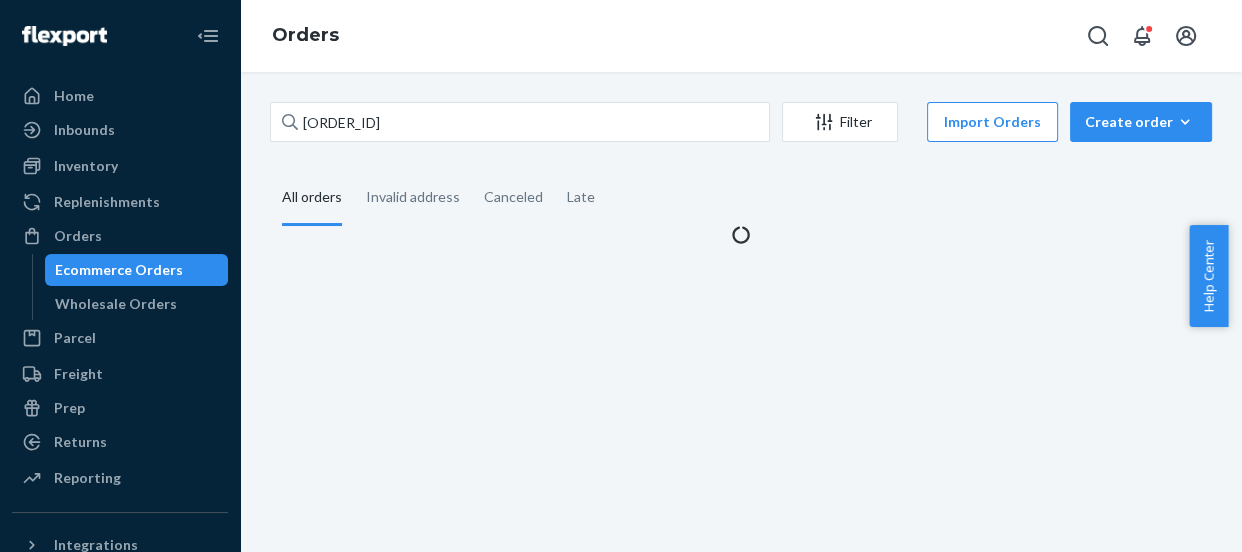 scroll, scrollTop: 0, scrollLeft: 0, axis: both 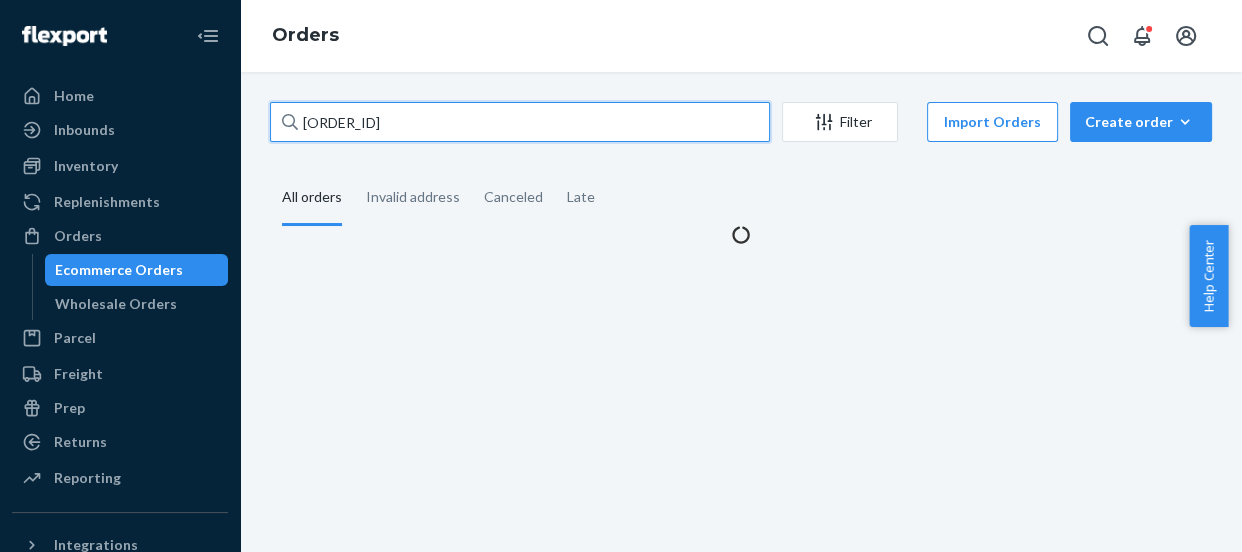 click on "[ORDER_ID]" at bounding box center [520, 122] 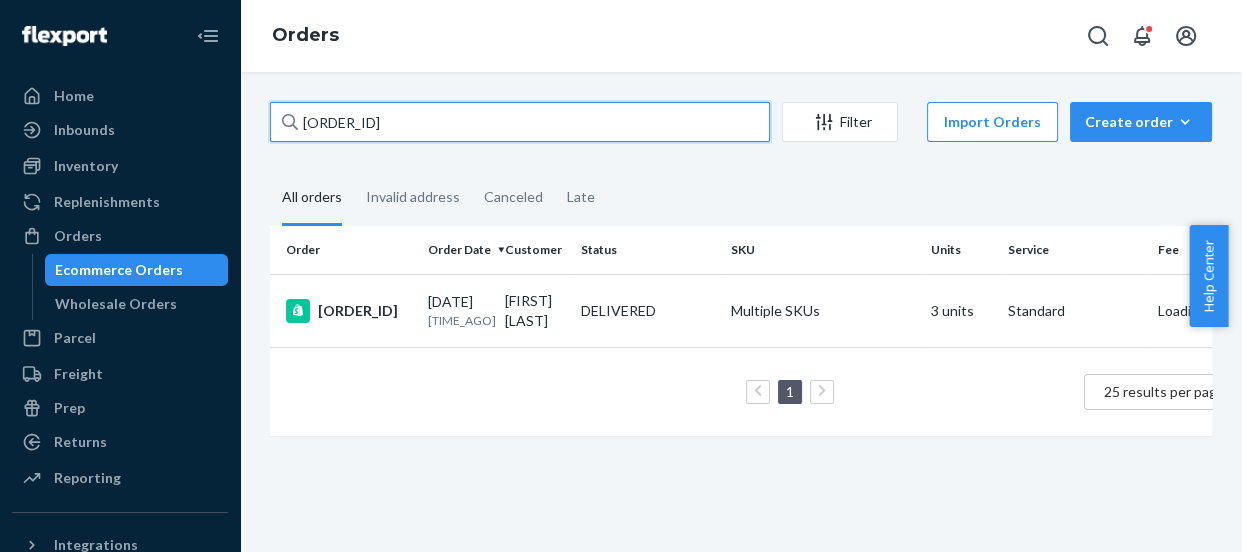 type on "[ORDER_ID]" 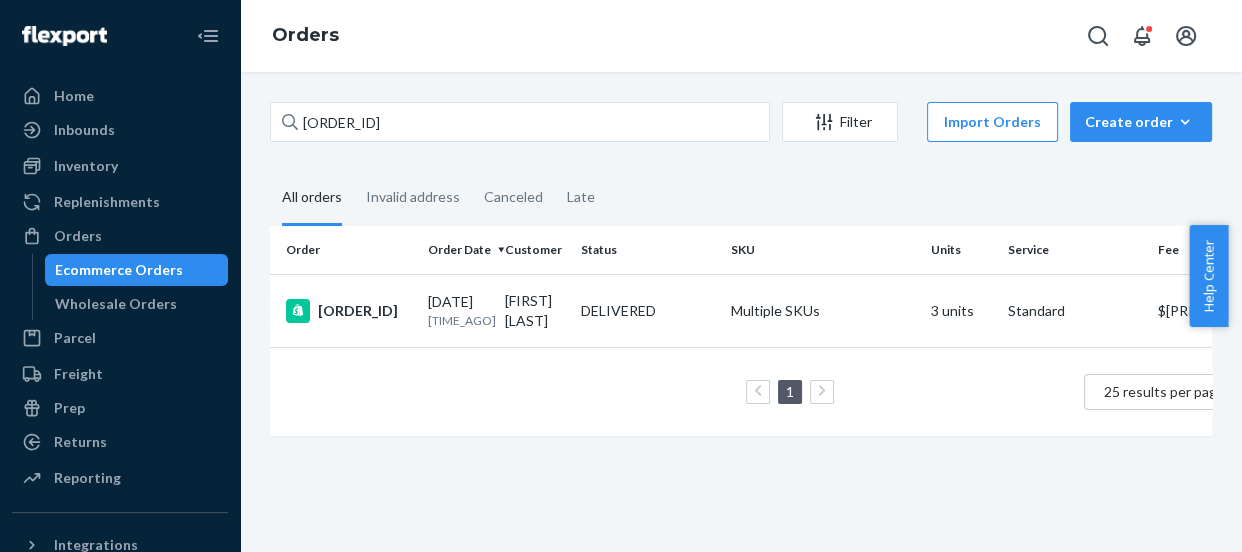 click on "1 25 results per page" at bounding box center [770, 392] 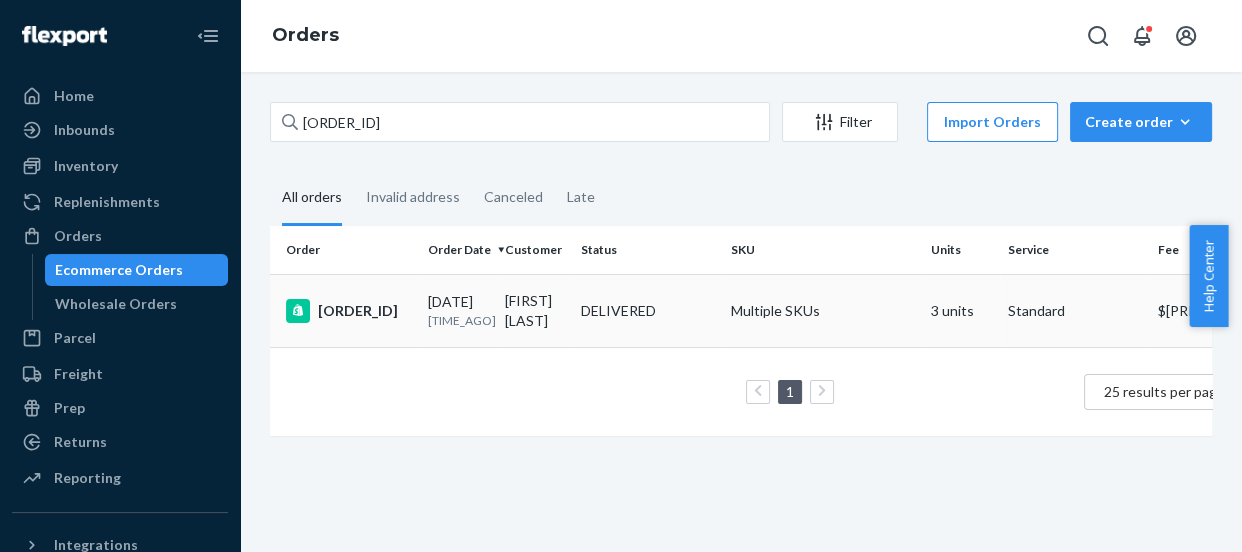 click on "[ORDER_ID]" at bounding box center [349, 311] 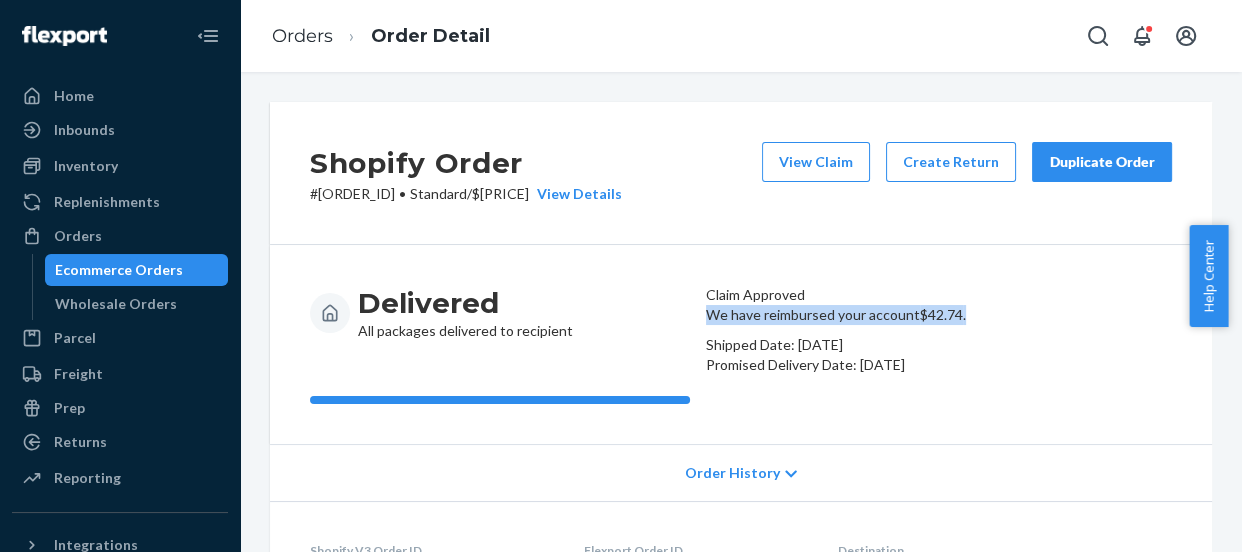 drag, startPoint x: 719, startPoint y: 366, endPoint x: 1016, endPoint y: 368, distance: 297.00674 